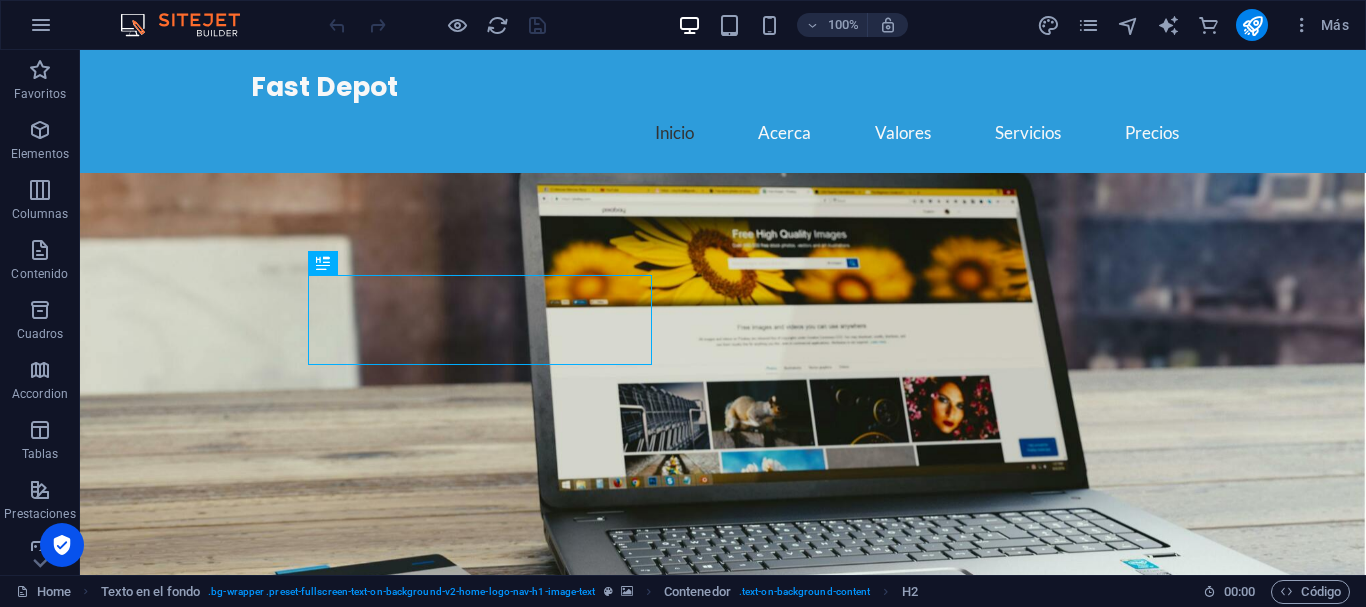 scroll, scrollTop: 0, scrollLeft: 0, axis: both 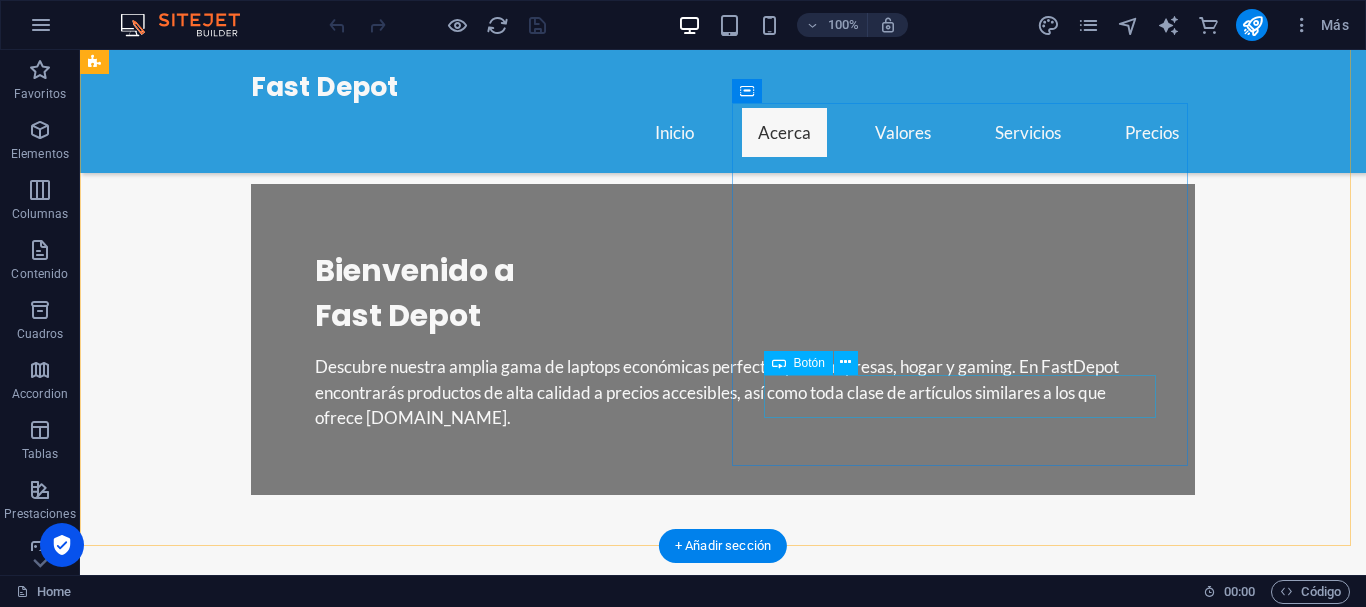 click on "Descubre Más" at bounding box center [568, 1367] 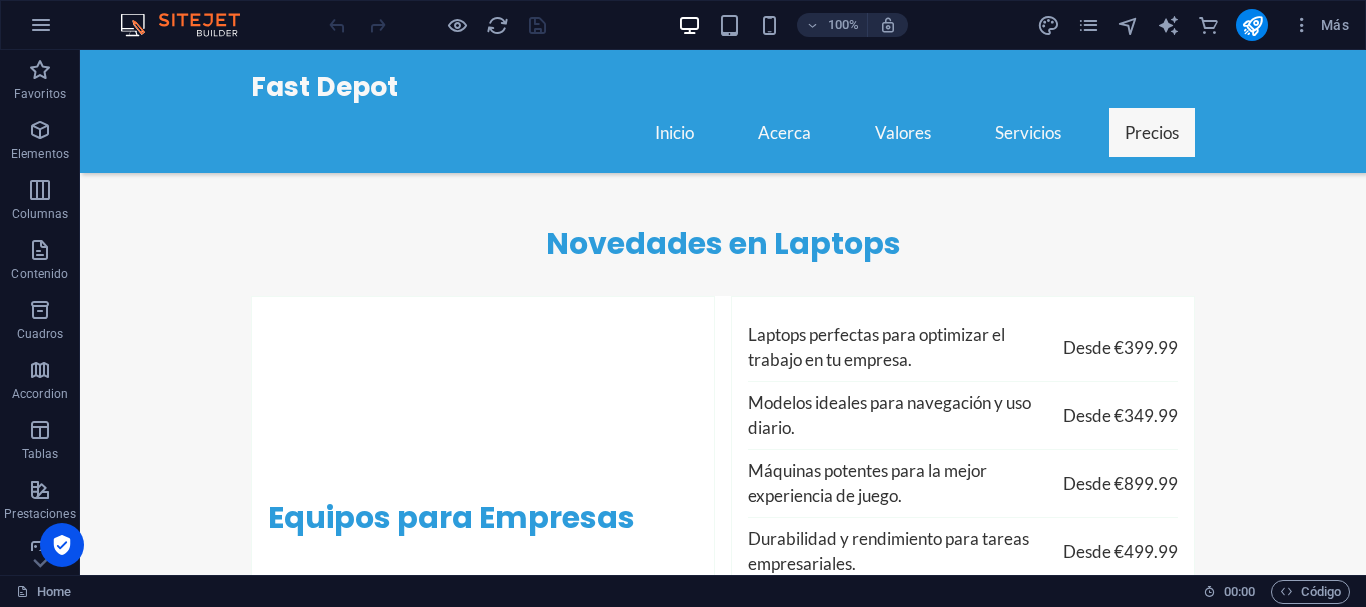 scroll, scrollTop: 4740, scrollLeft: 0, axis: vertical 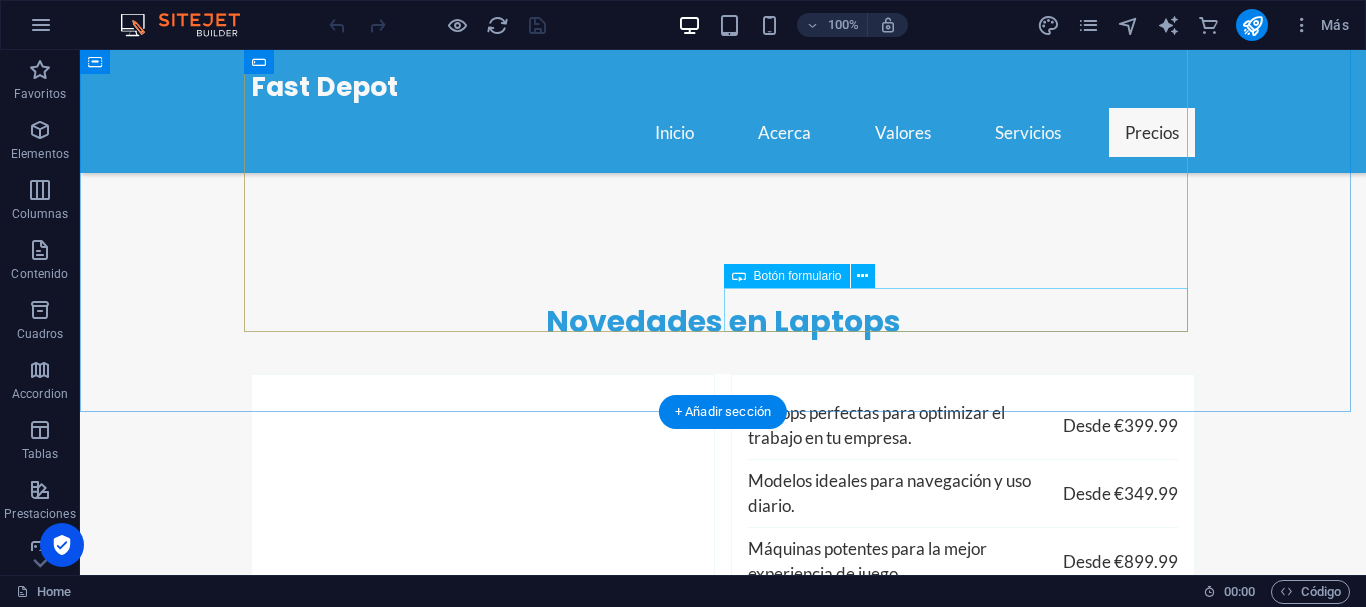 click on "Enviar Consulta" at bounding box center (963, 2866) 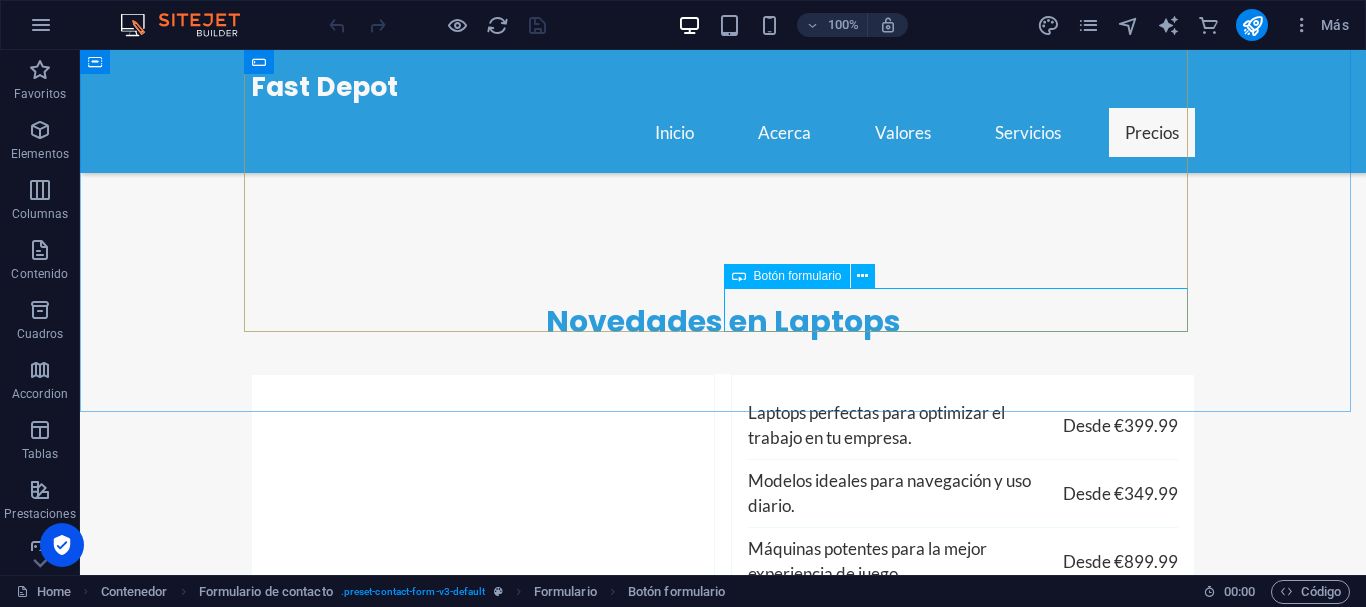 click on "Botón formulario" at bounding box center (798, 276) 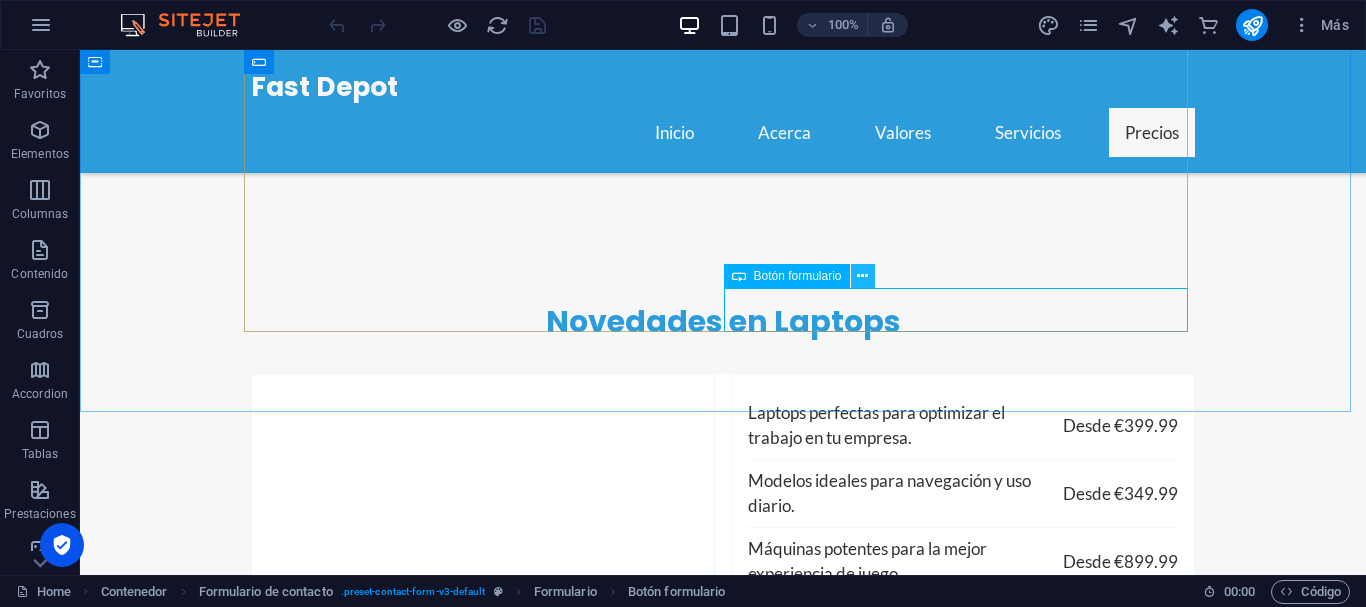 click at bounding box center [863, 276] 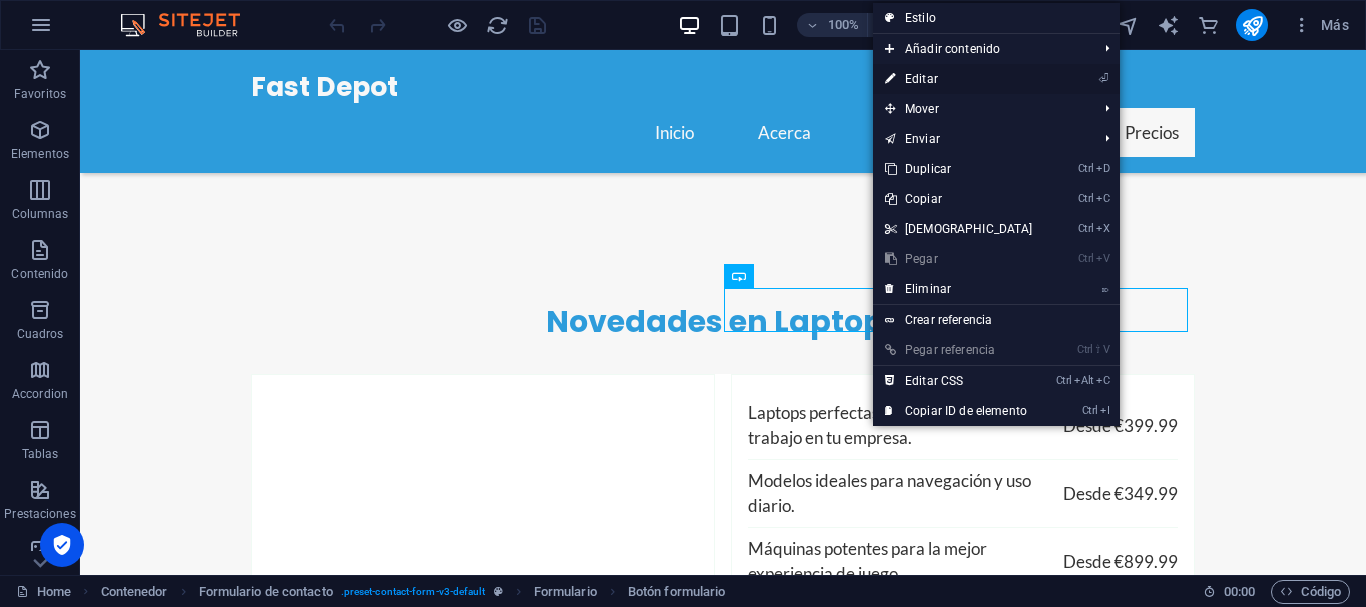 click on "⏎  Editar" at bounding box center [959, 79] 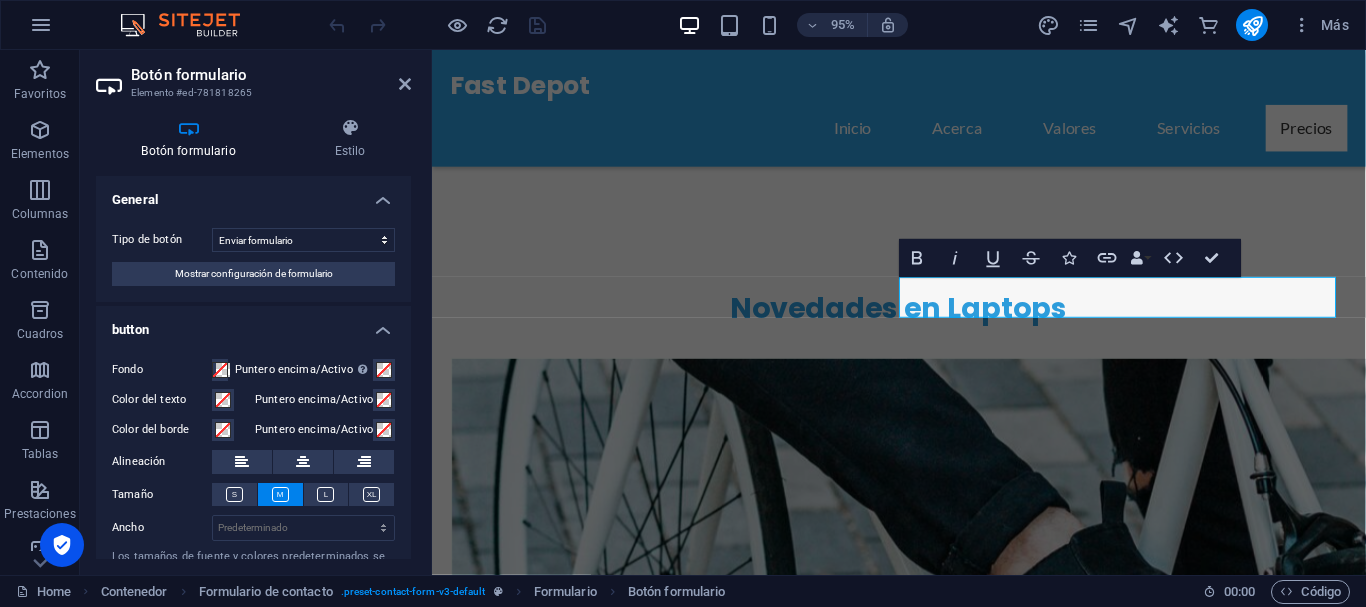 scroll, scrollTop: 4715, scrollLeft: 0, axis: vertical 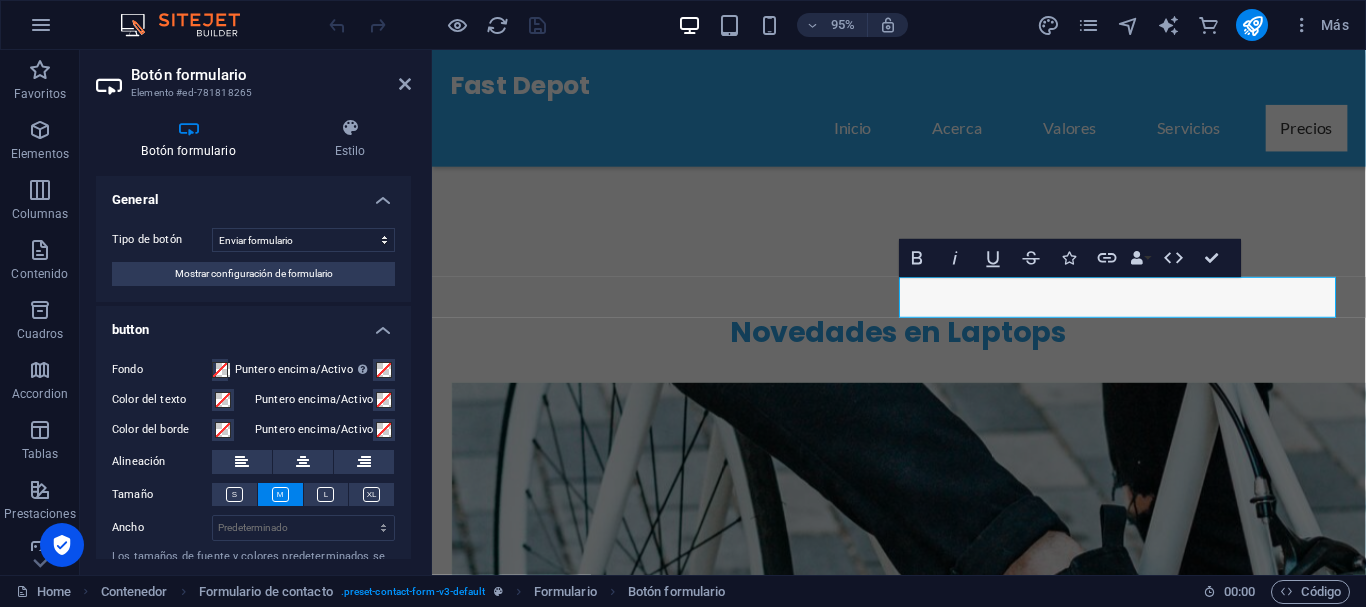 drag, startPoint x: 406, startPoint y: 209, endPoint x: 406, endPoint y: 282, distance: 73 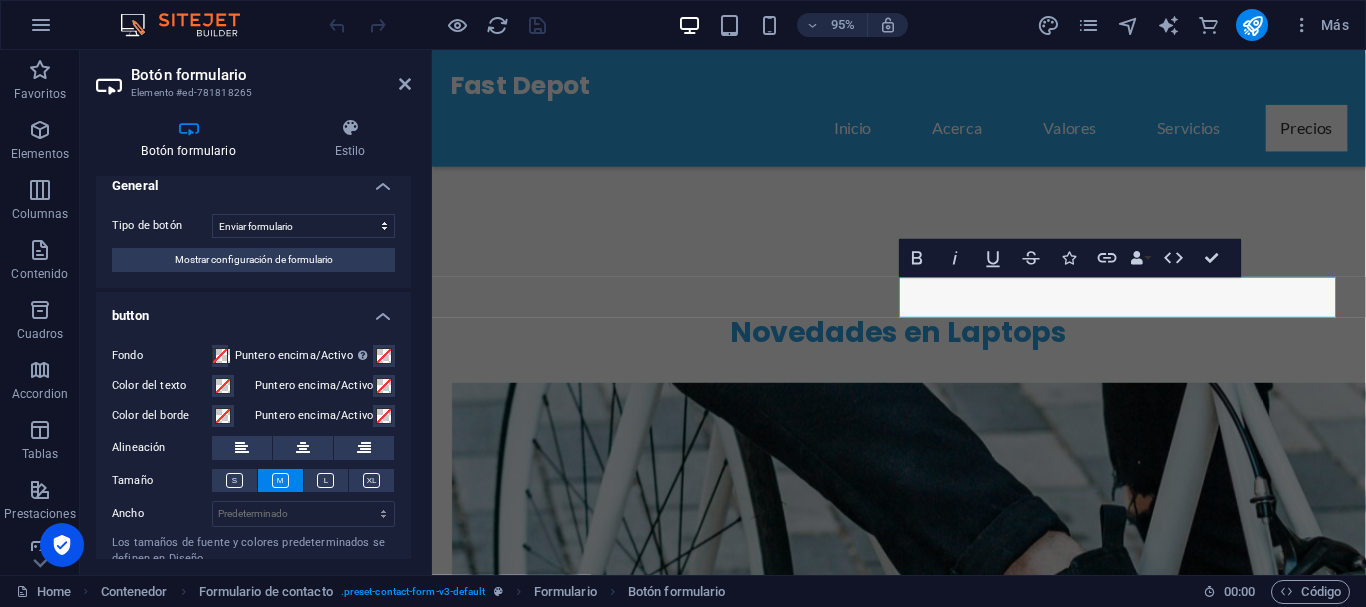 scroll, scrollTop: 0, scrollLeft: 0, axis: both 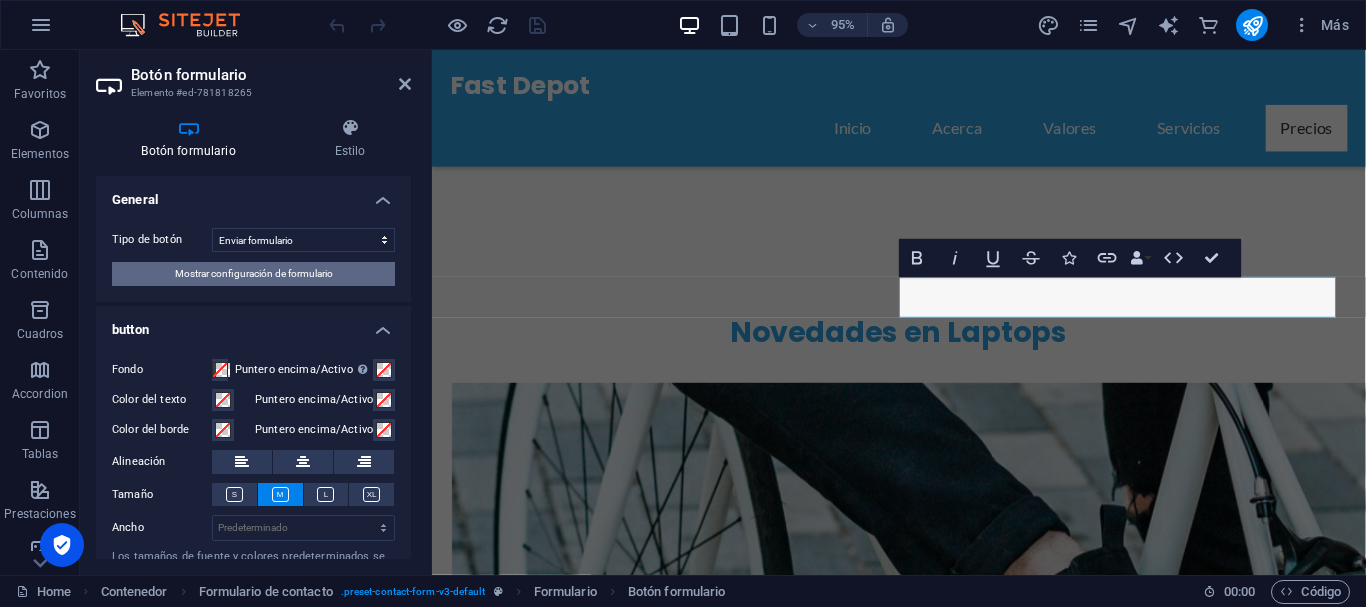 click on "Mostrar configuración de formulario" at bounding box center [254, 274] 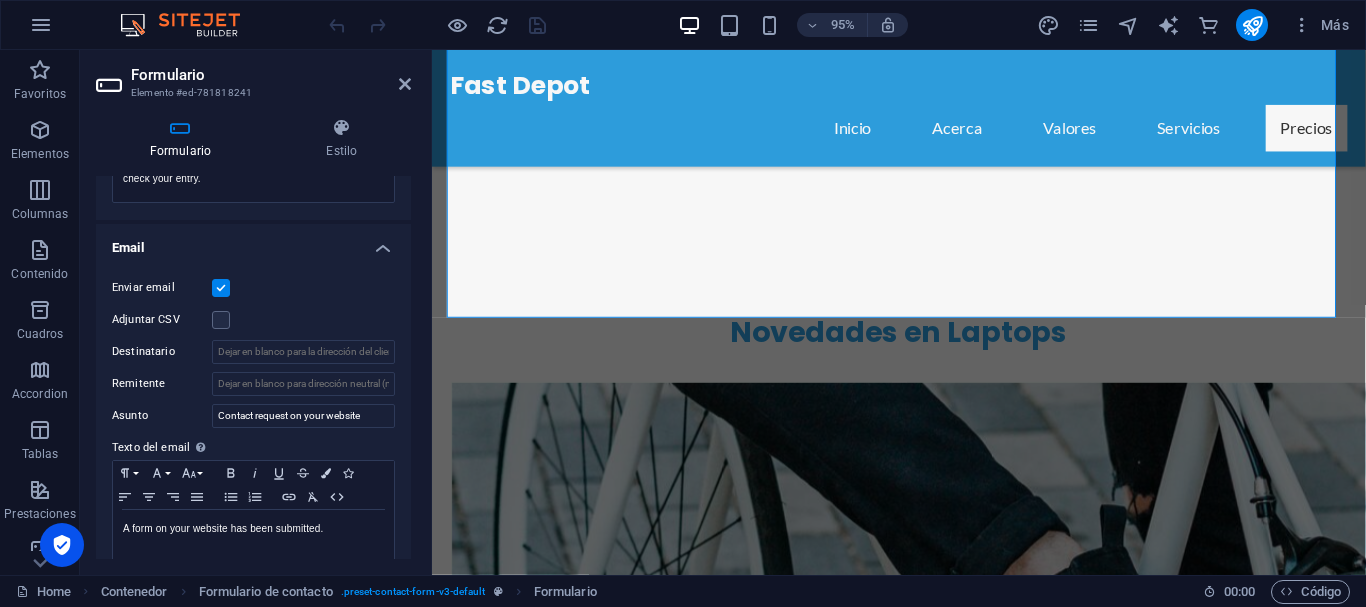 scroll, scrollTop: 432, scrollLeft: 0, axis: vertical 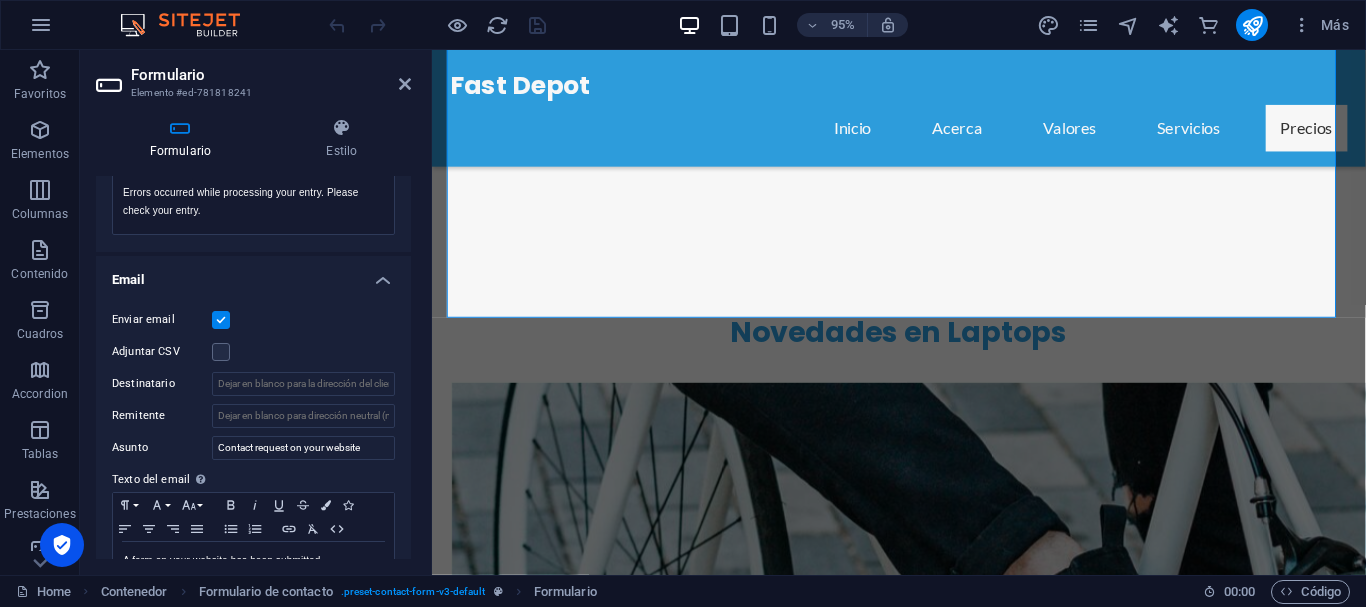 click on "Formulario Elemento #ed-781818241" at bounding box center [253, 76] 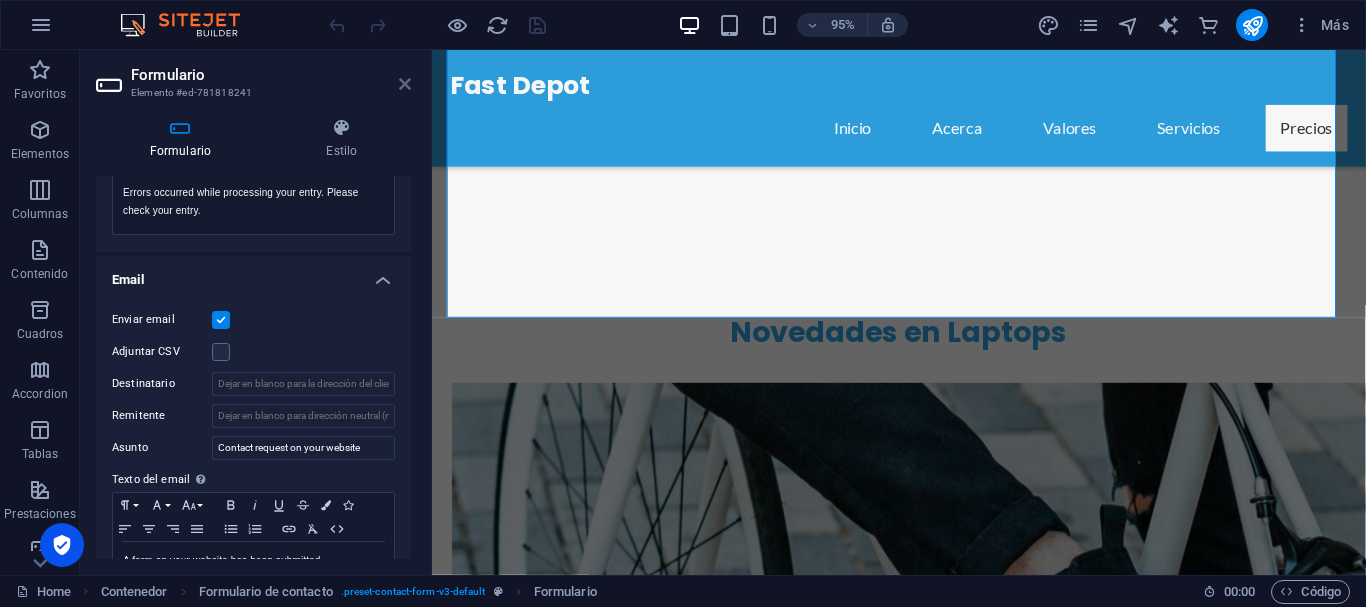 click at bounding box center (405, 84) 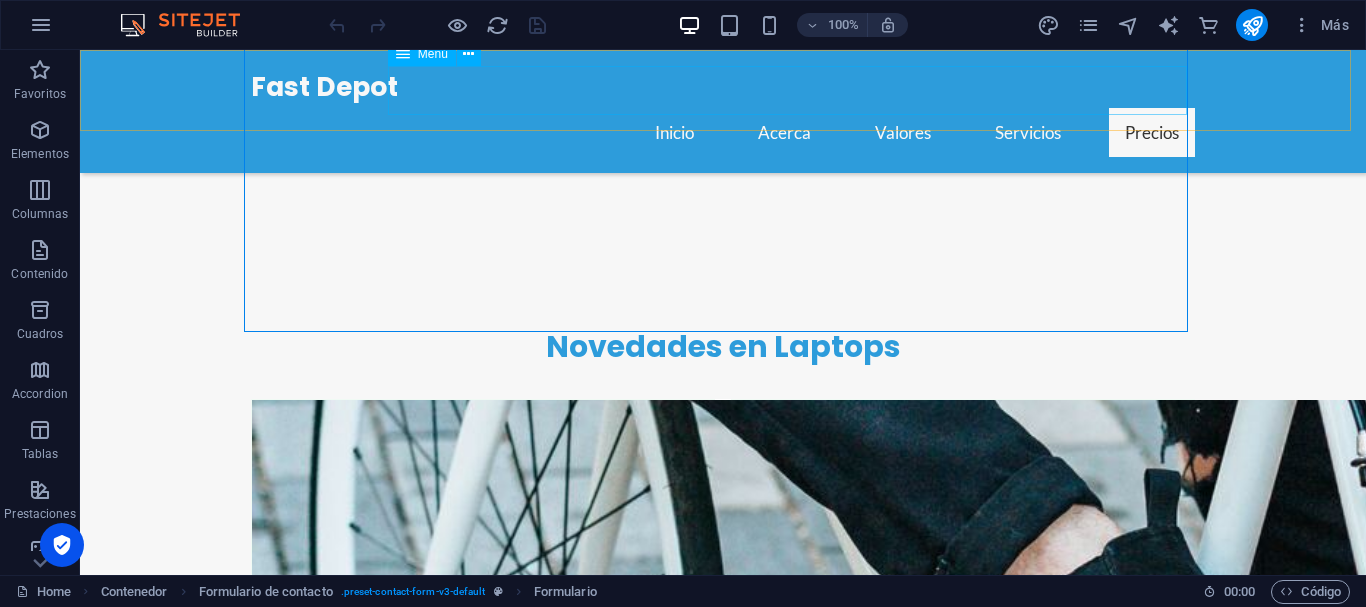 scroll, scrollTop: 4740, scrollLeft: 0, axis: vertical 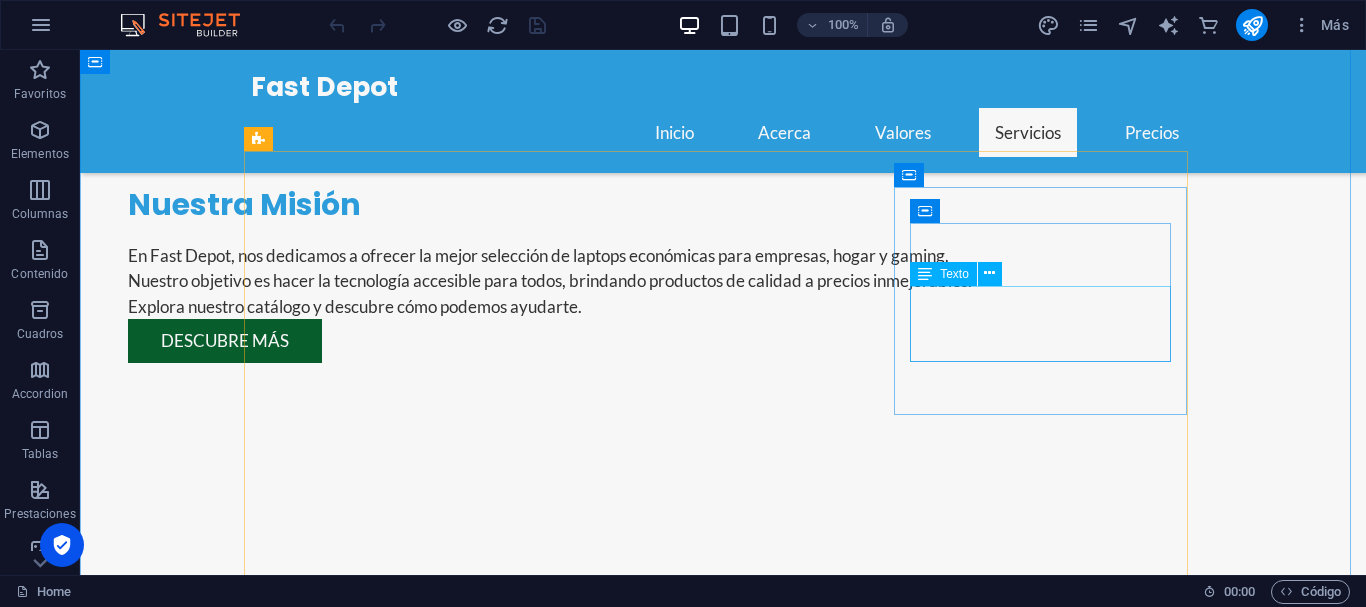 click on "Disfruta de envíos gratuitos en todas tus compras superiores a 500€." at bounding box center [397, 2342] 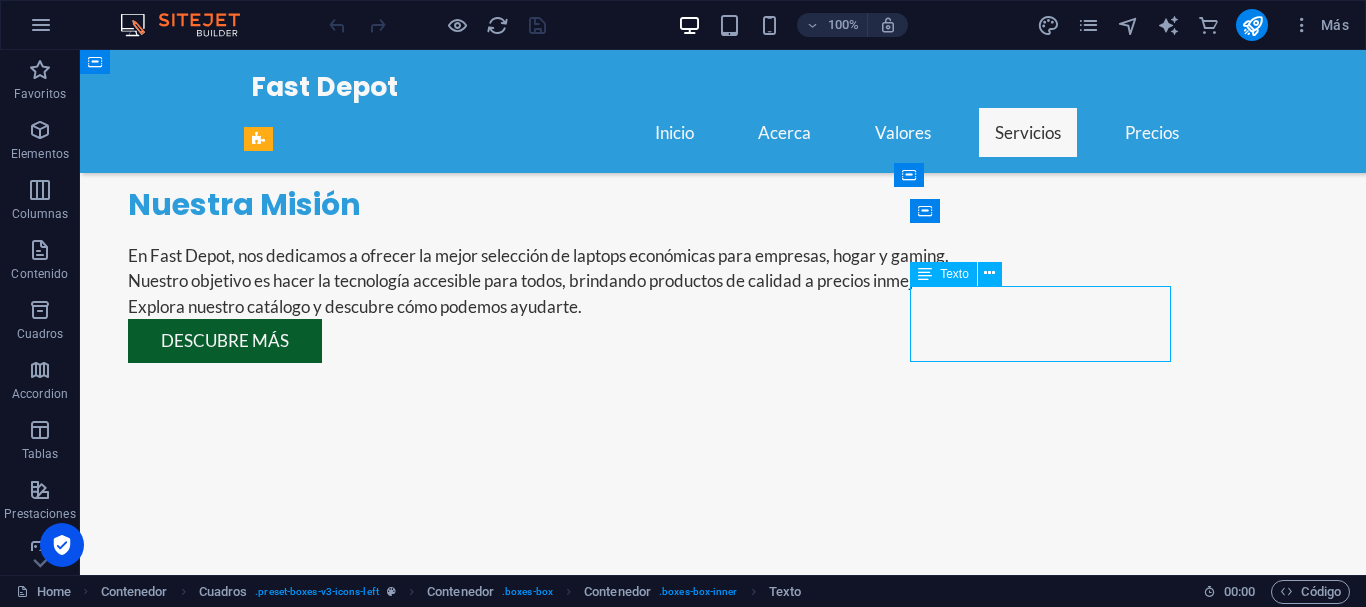 click on "Disfruta de envíos gratuitos en todas tus compras superiores a 500€." at bounding box center (397, 2342) 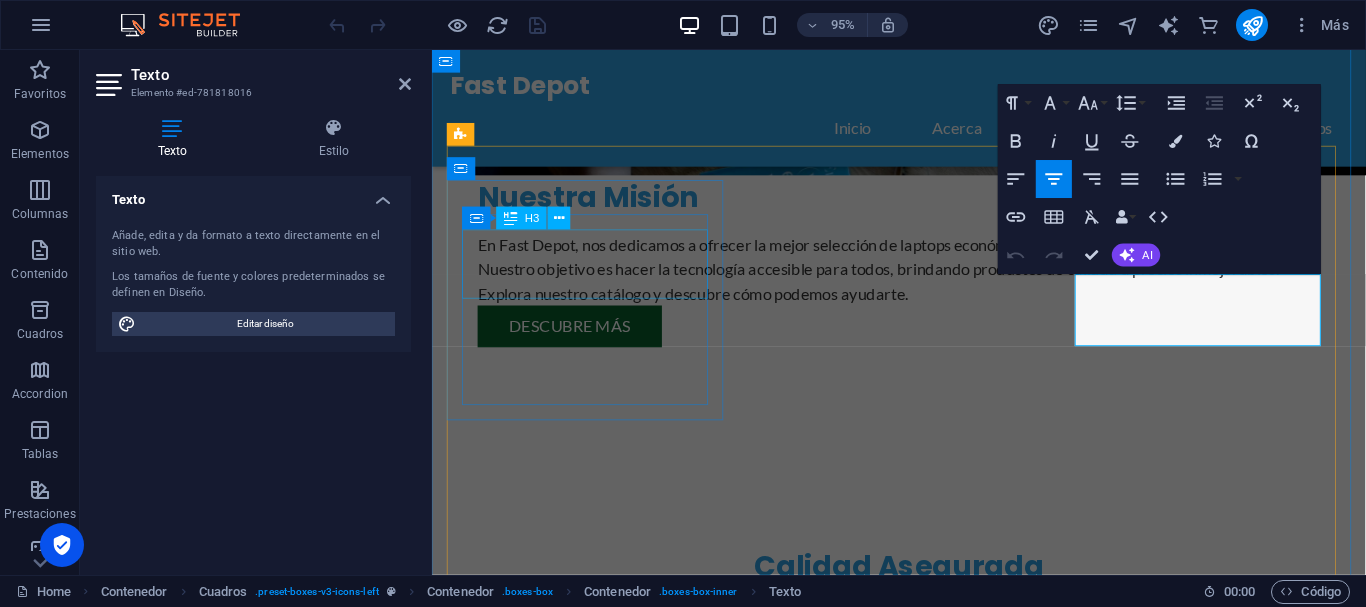 scroll, scrollTop: 1692, scrollLeft: 0, axis: vertical 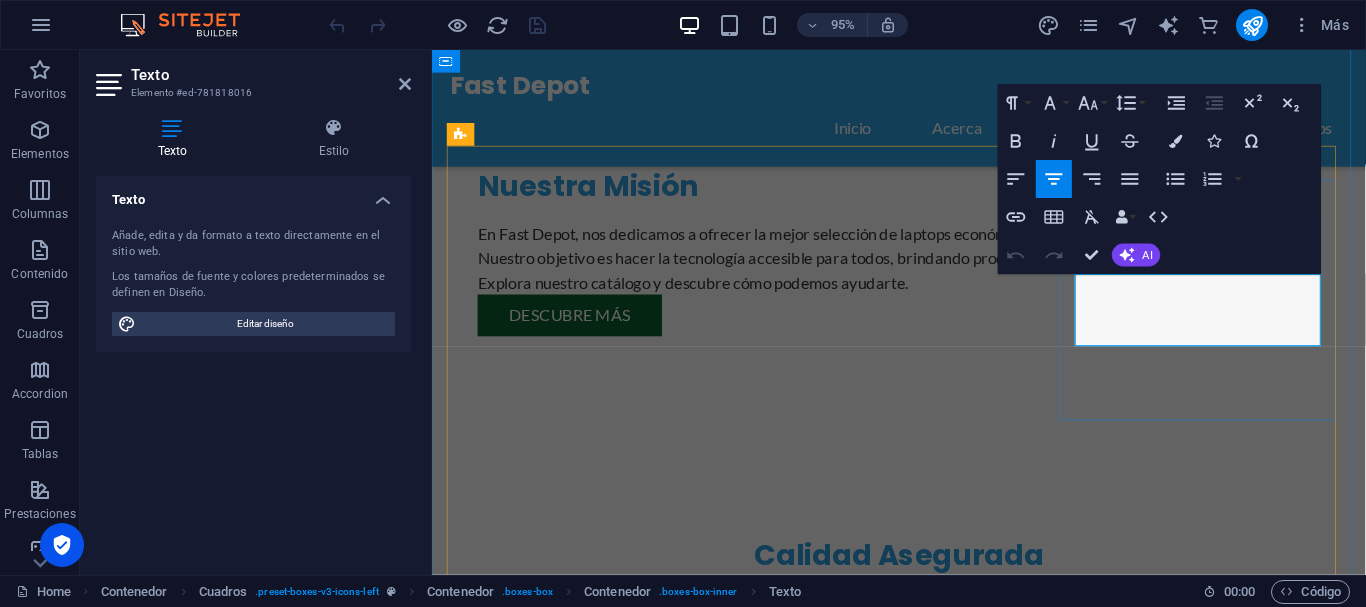 drag, startPoint x: 1288, startPoint y: 340, endPoint x: 1123, endPoint y: 320, distance: 166.2077 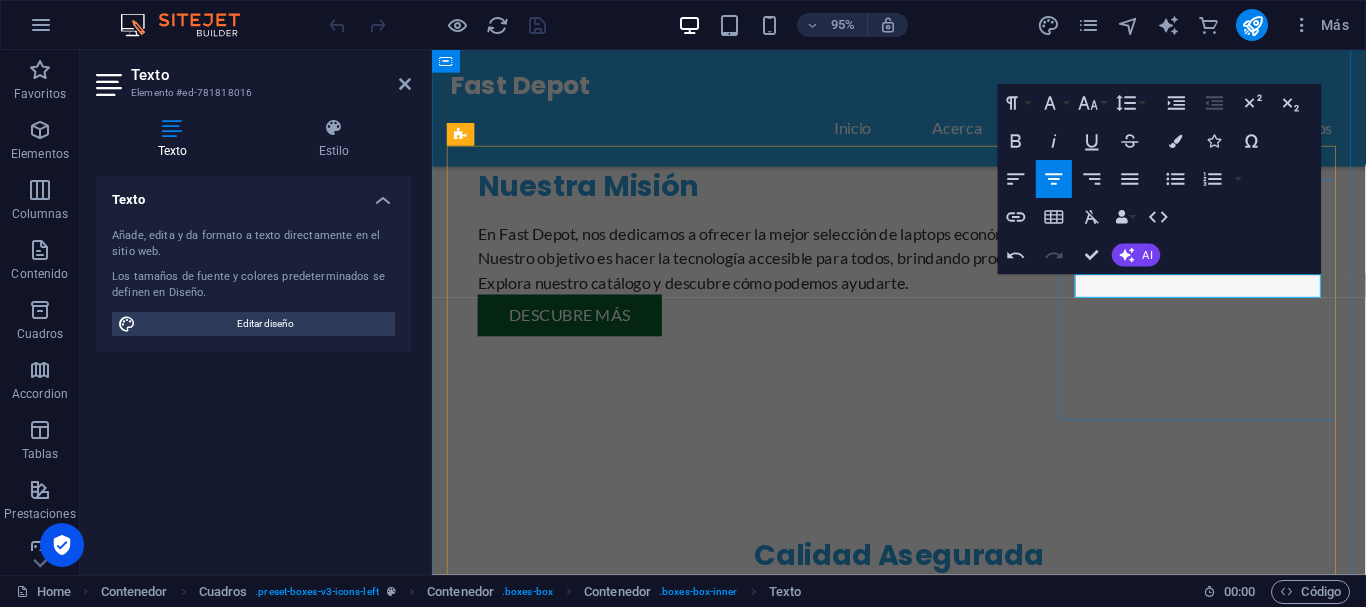 type 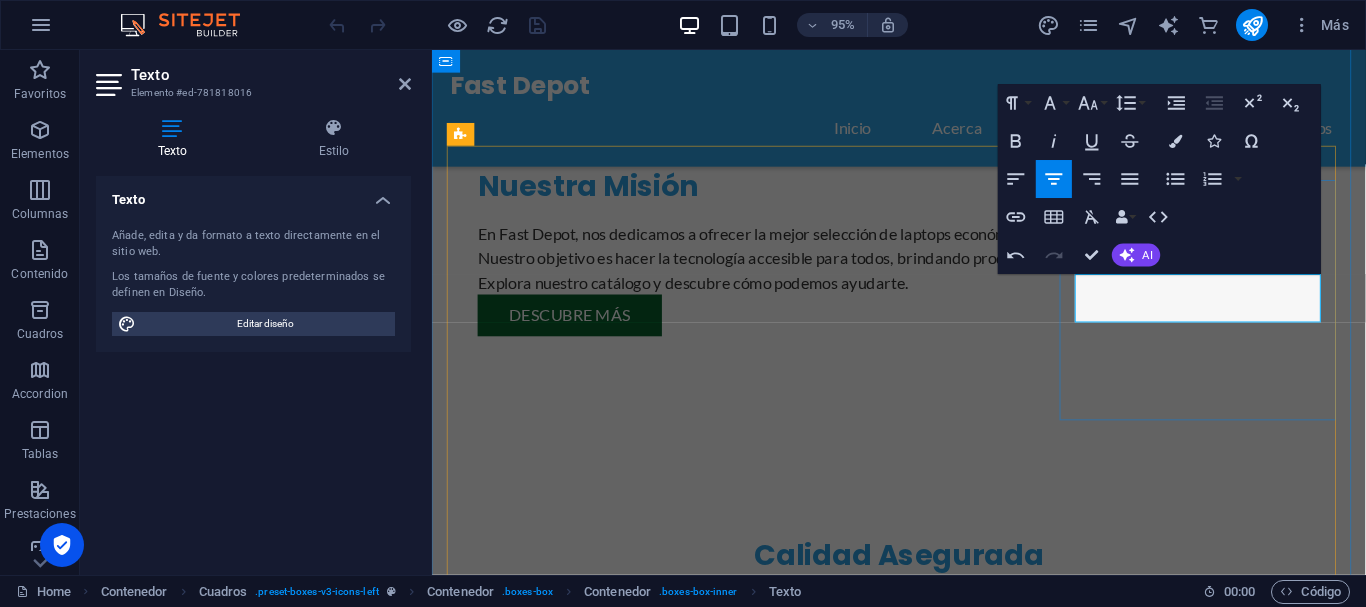 click on "Envío Gratuito Disfruta de envíos gratuitos en ciudad de [GEOGRAPHIC_DATA]" at bounding box center [598, 2276] 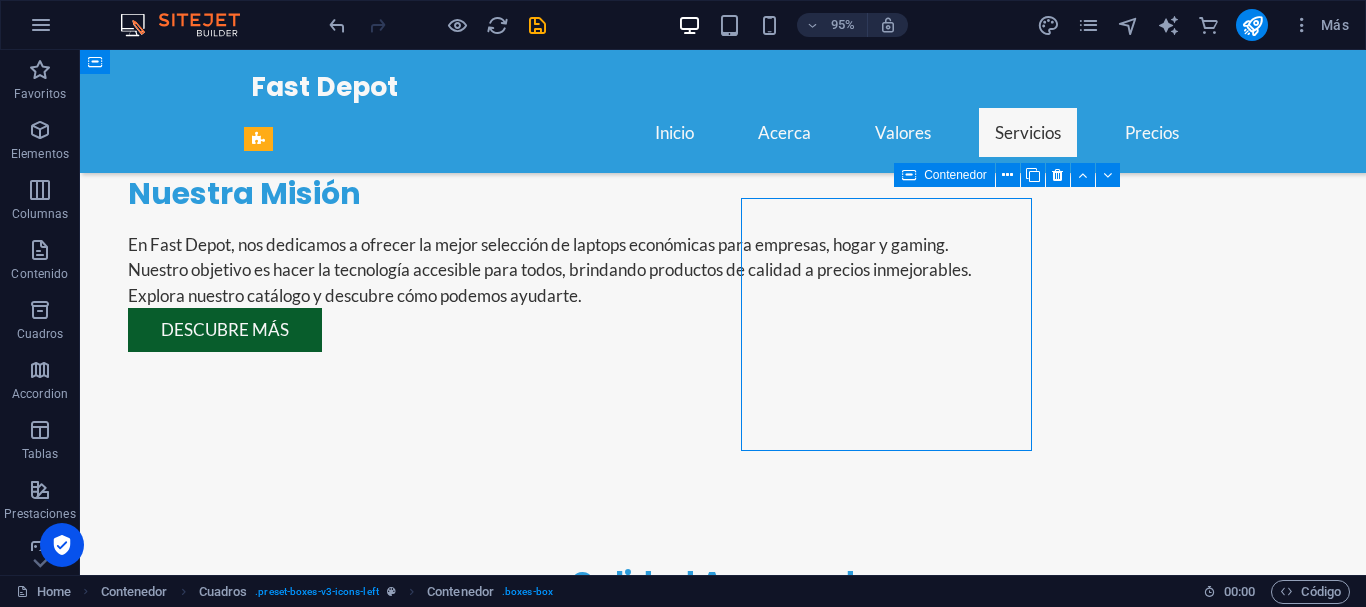 scroll, scrollTop: 1681, scrollLeft: 0, axis: vertical 